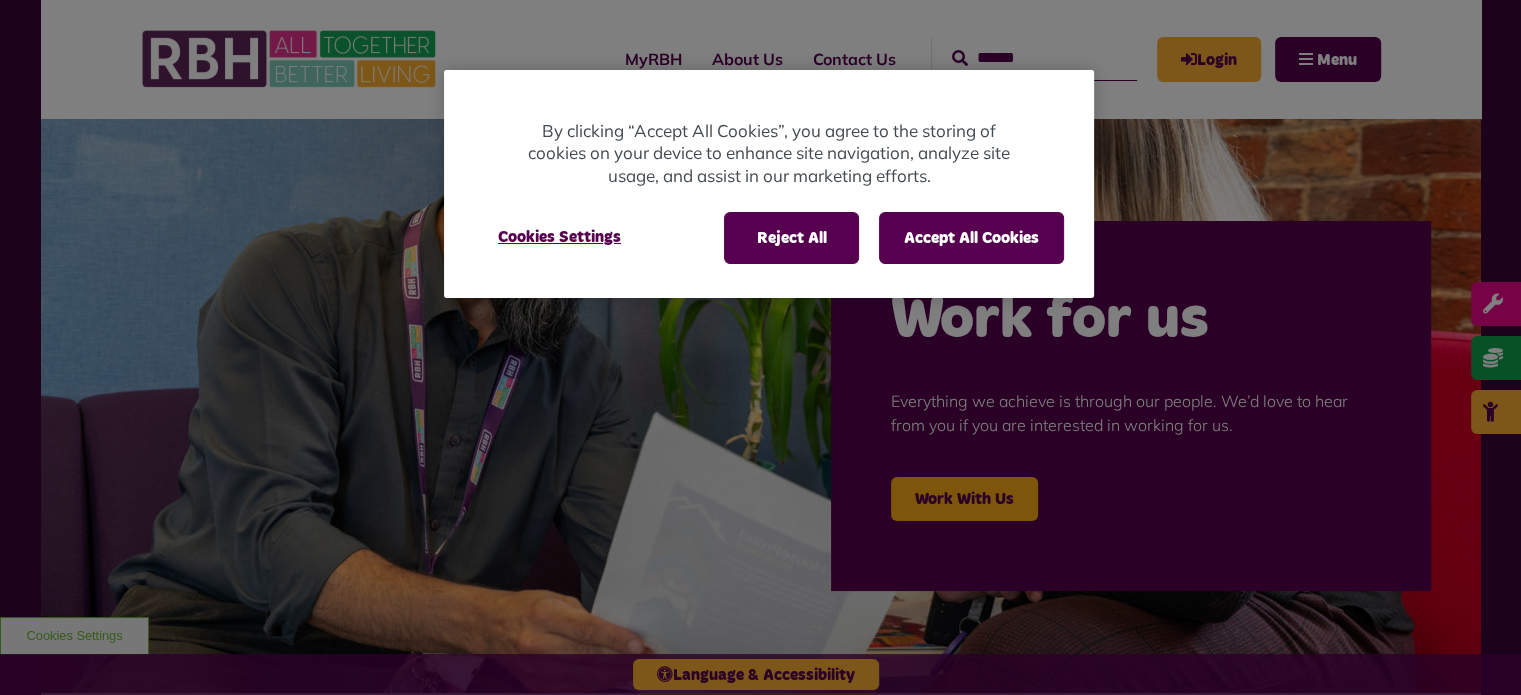 scroll, scrollTop: 0, scrollLeft: 0, axis: both 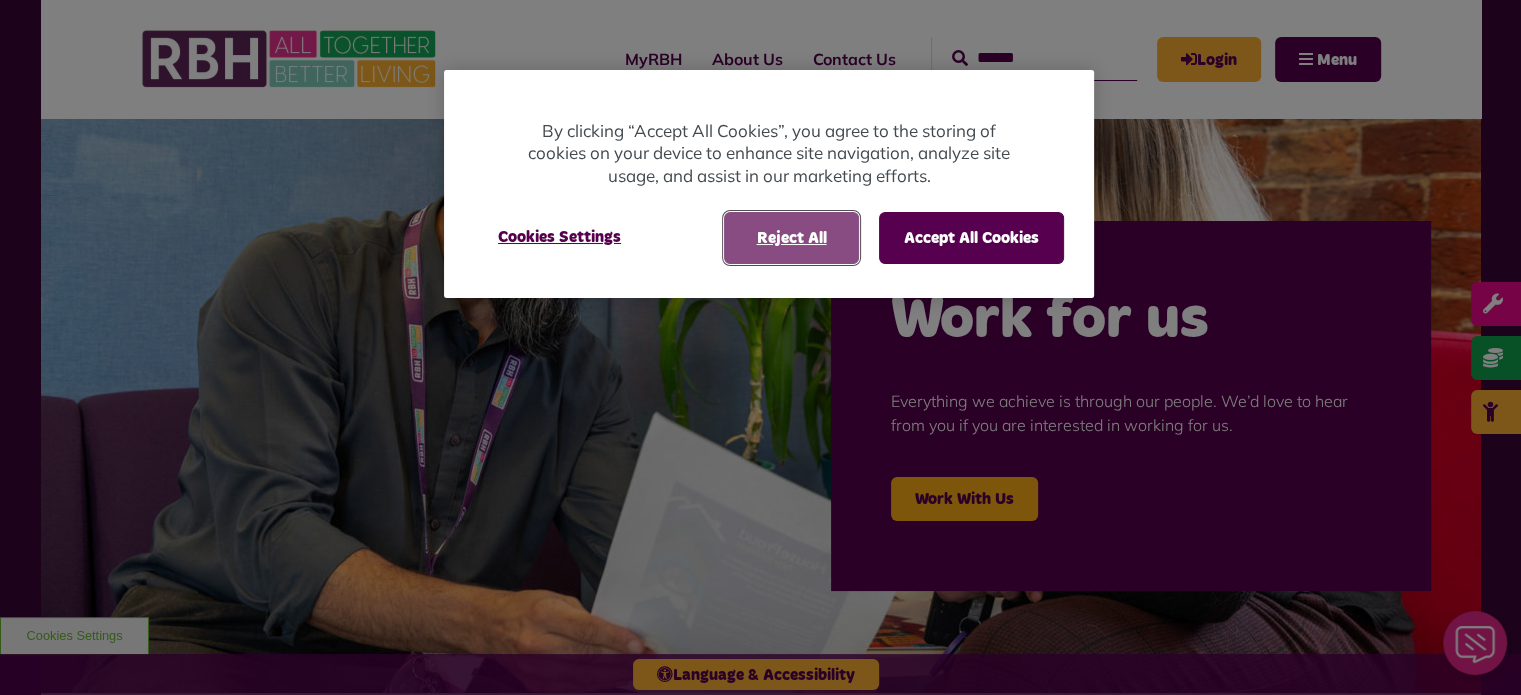 click on "Reject All" at bounding box center (791, 238) 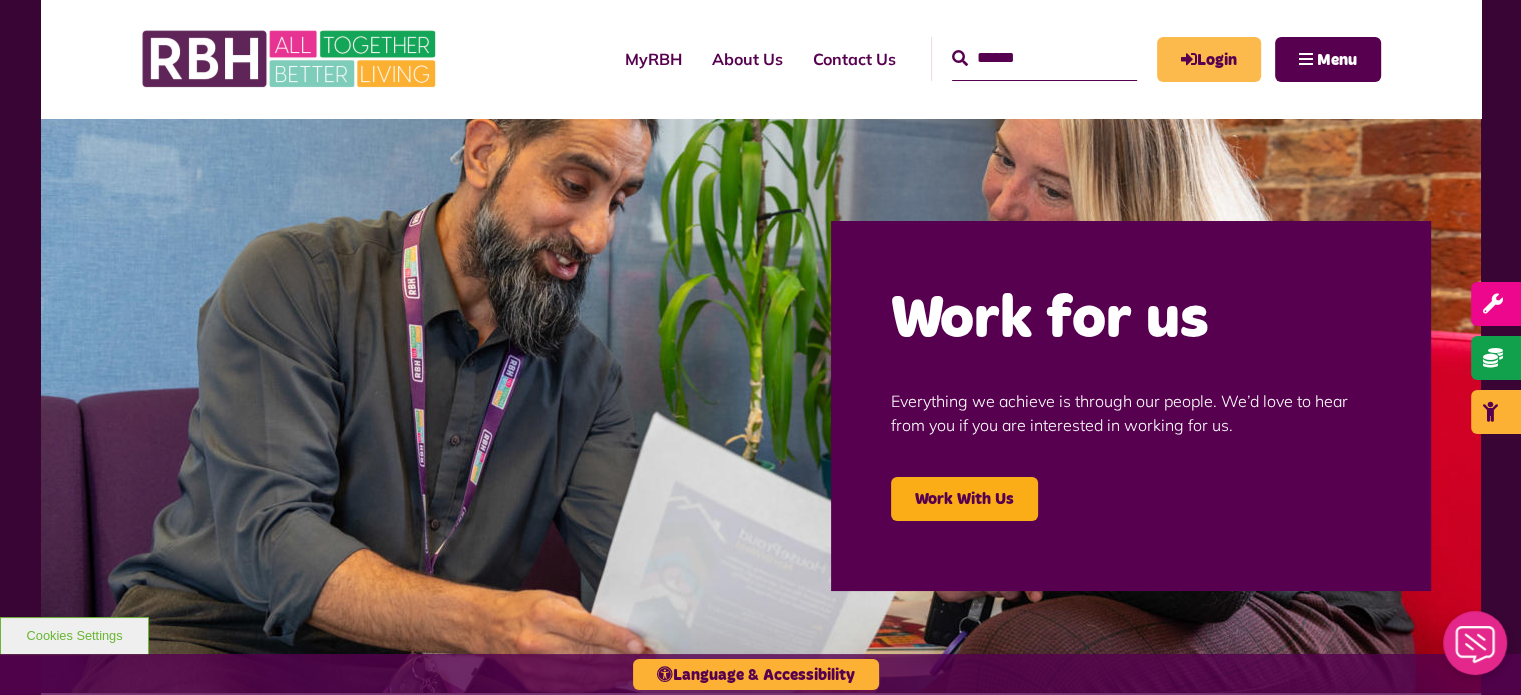 click on "Login" at bounding box center [1209, 59] 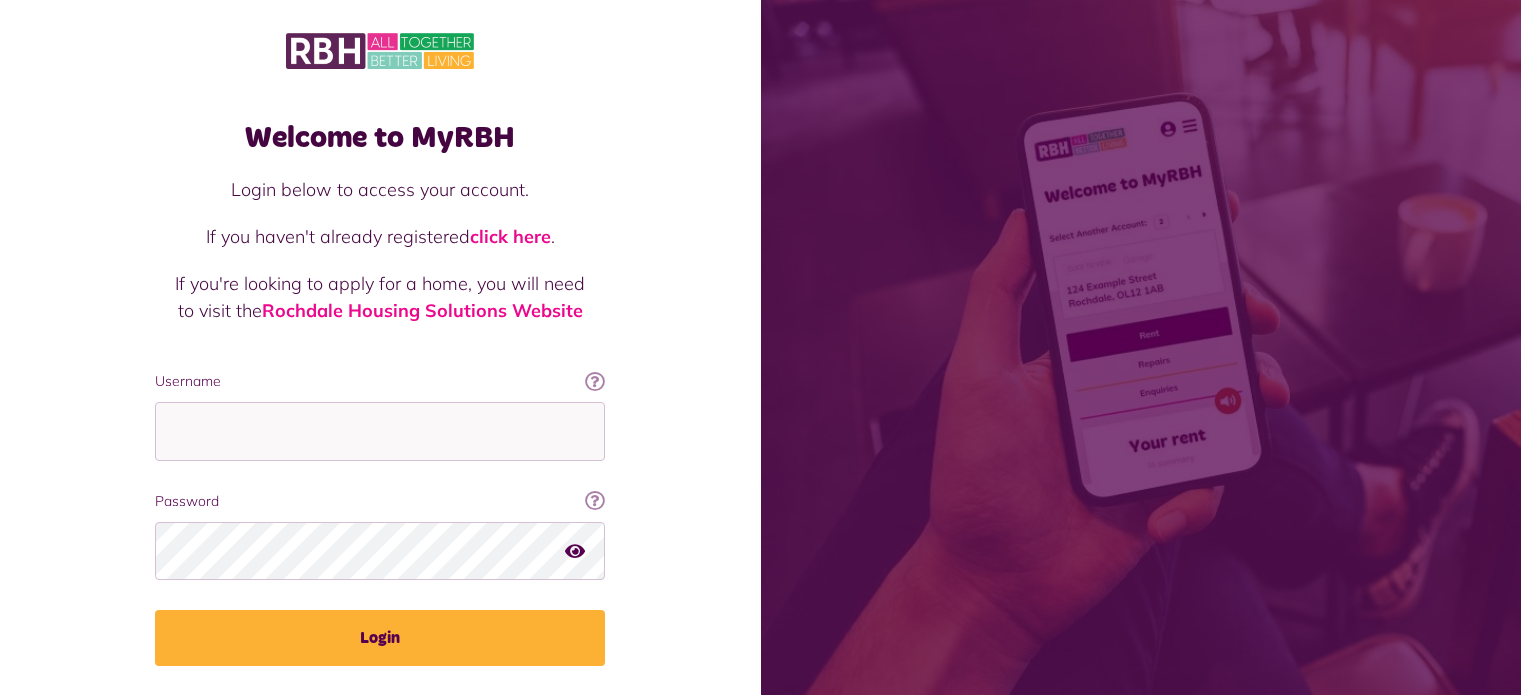 scroll, scrollTop: 0, scrollLeft: 0, axis: both 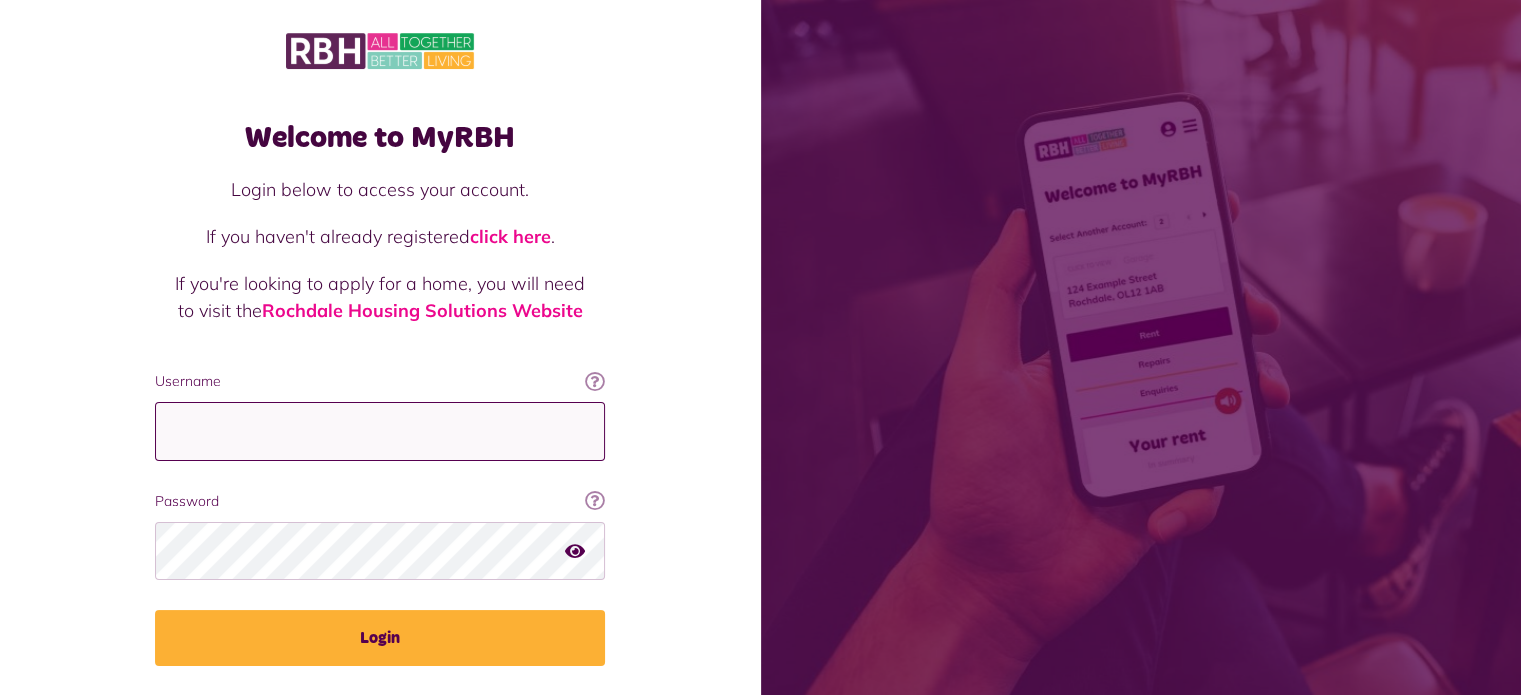 click on "Username" at bounding box center (380, 431) 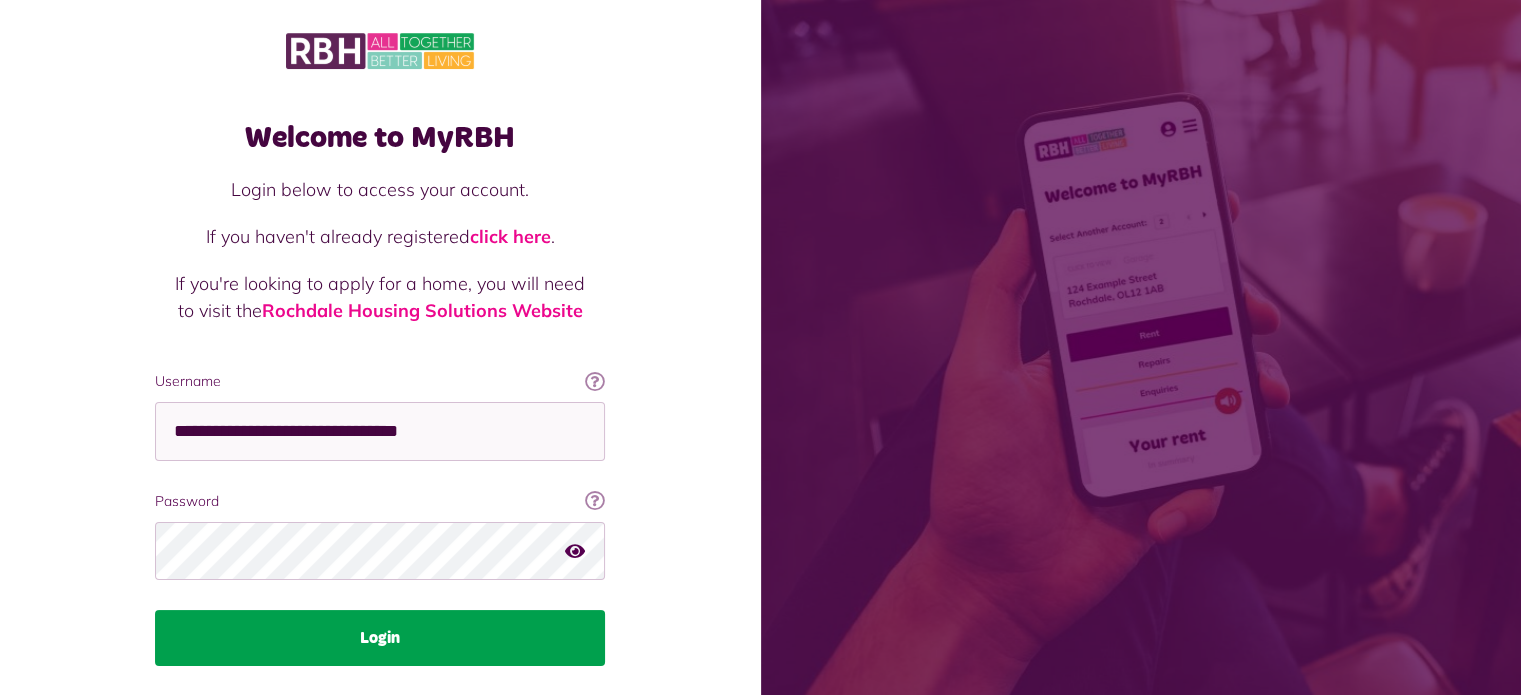 click on "Login" at bounding box center (380, 638) 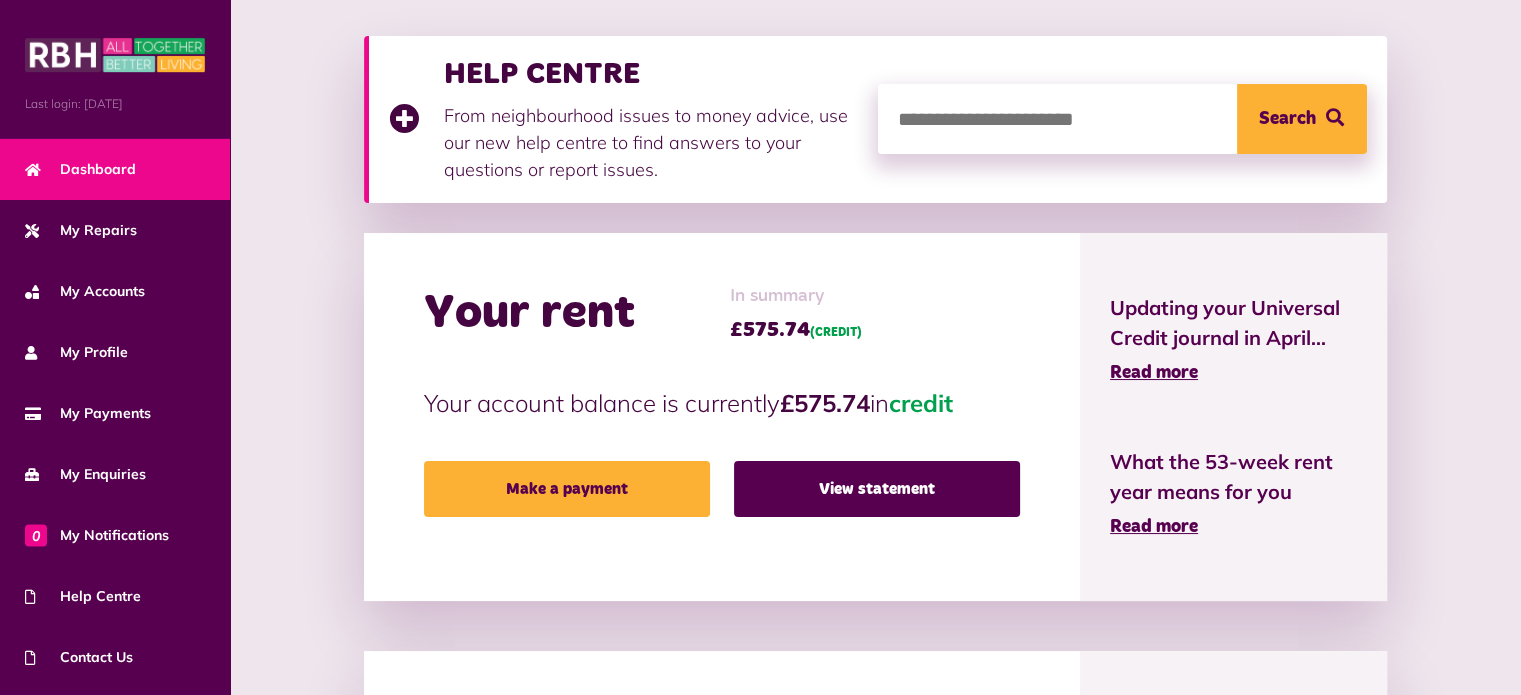 scroll, scrollTop: 268, scrollLeft: 0, axis: vertical 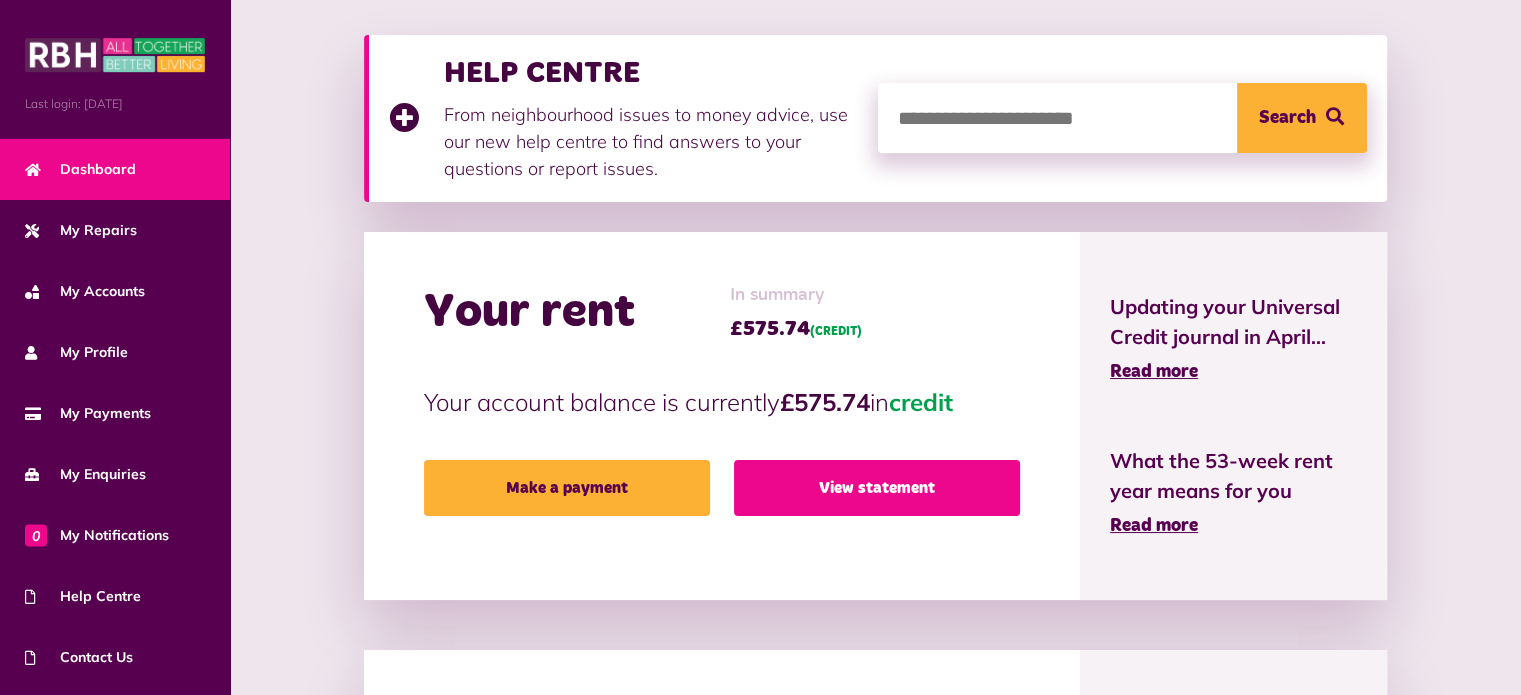 click on "View statement" at bounding box center [877, 488] 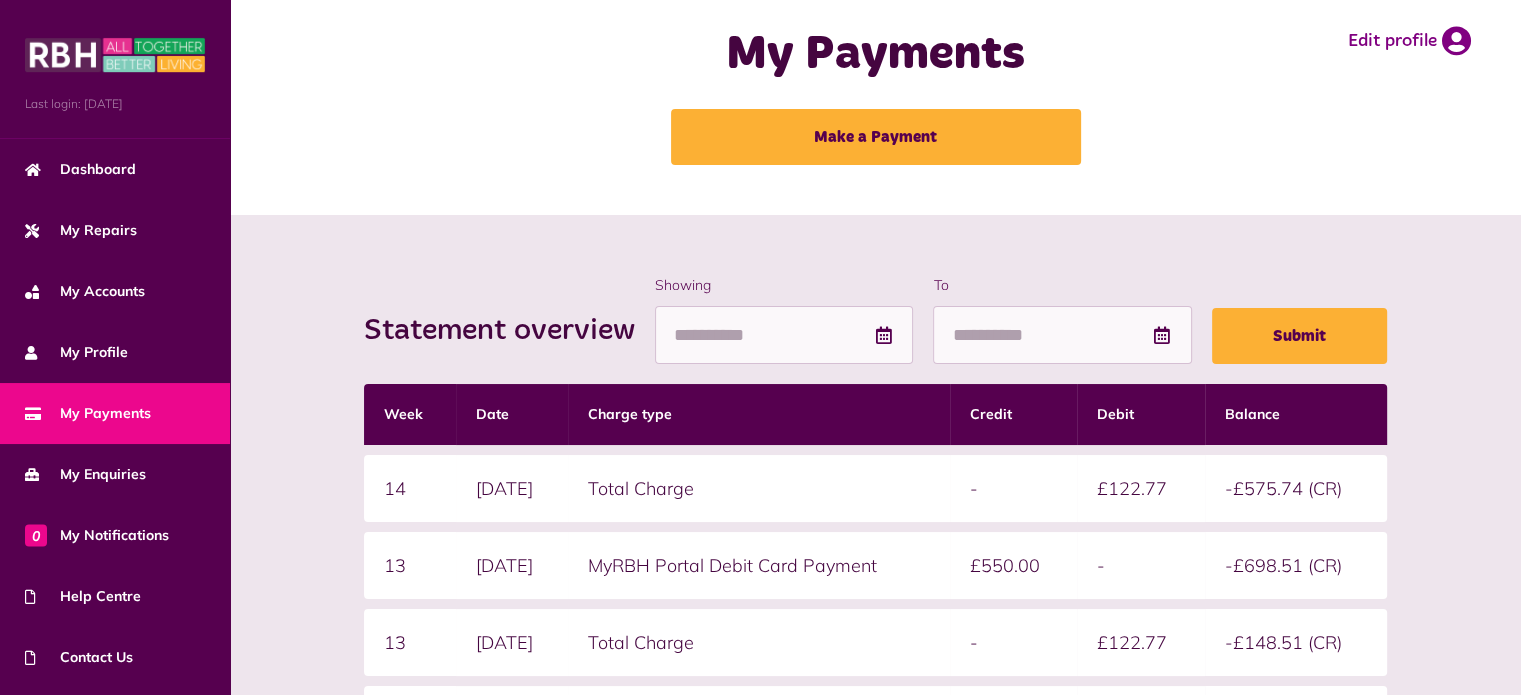 scroll, scrollTop: 0, scrollLeft: 0, axis: both 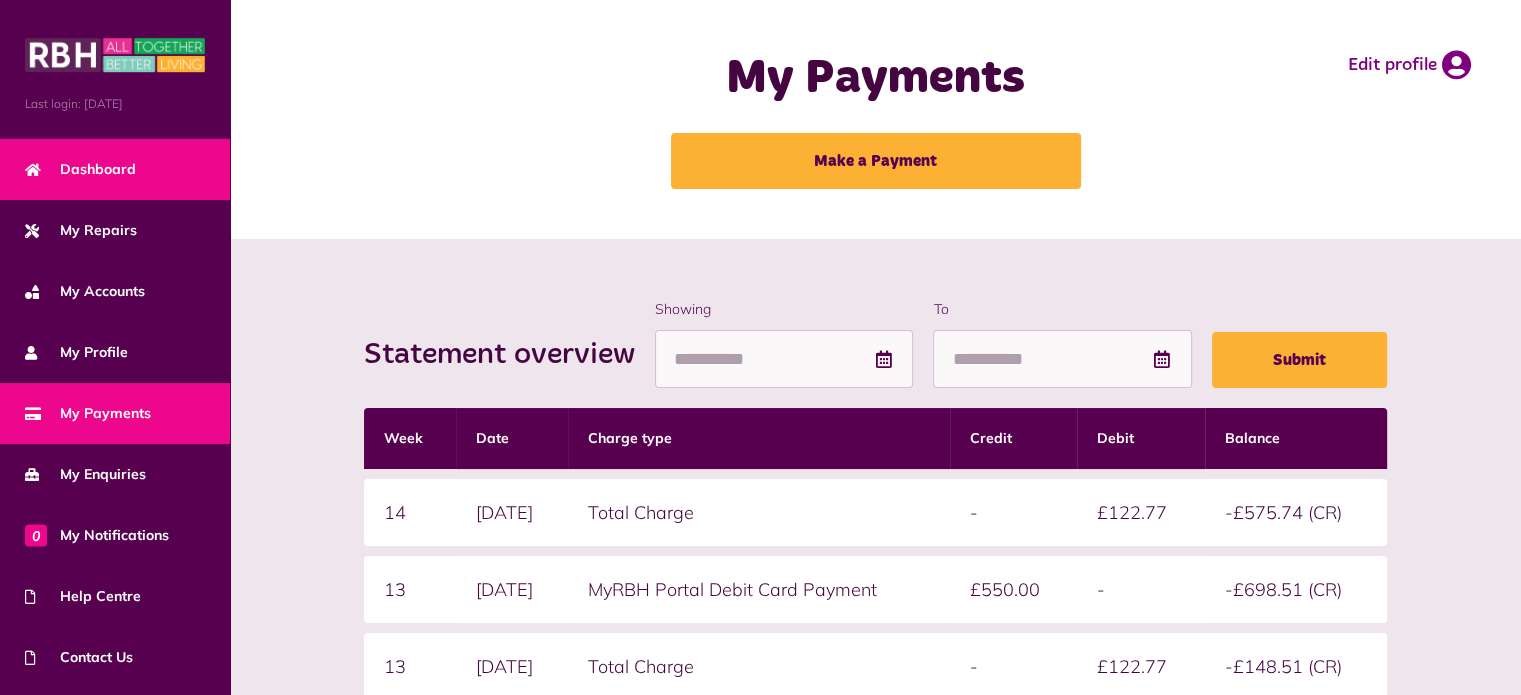 click on "Dashboard" at bounding box center (80, 169) 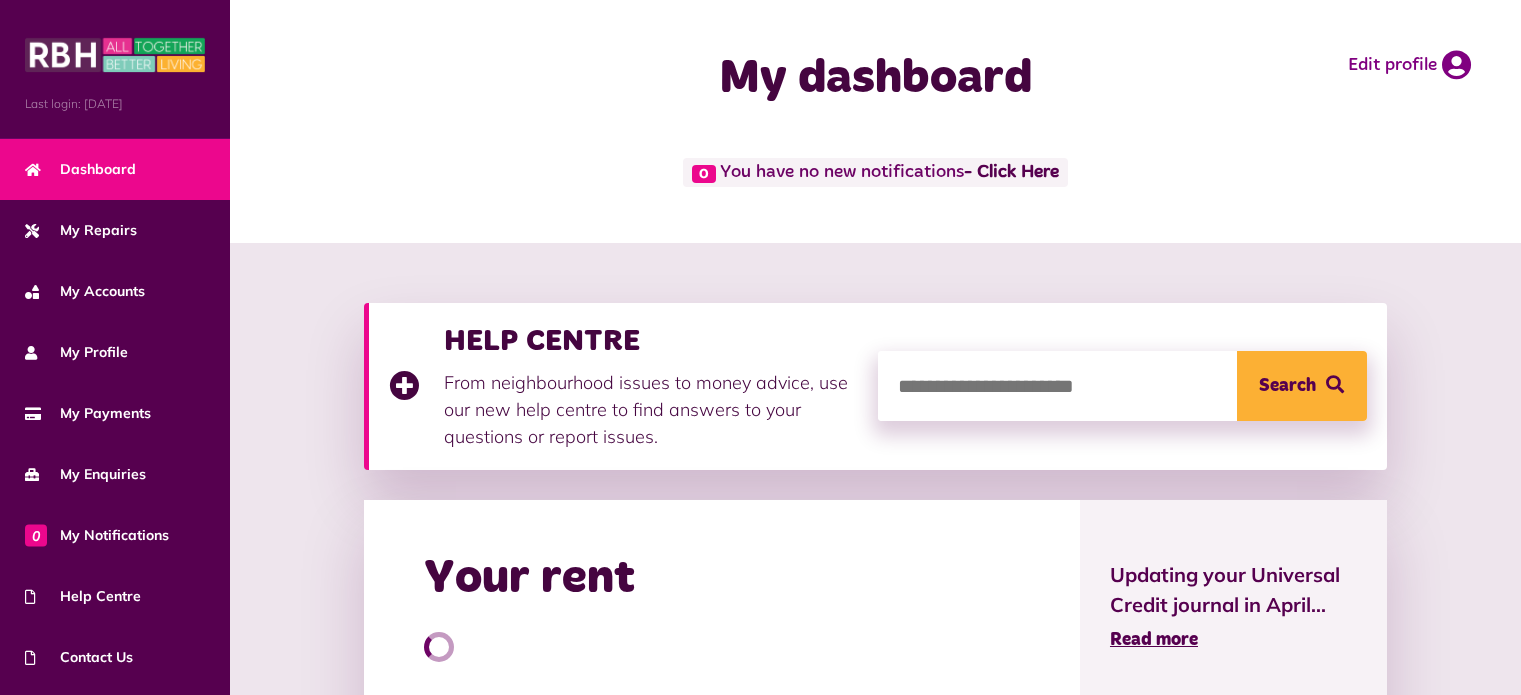 scroll, scrollTop: 0, scrollLeft: 0, axis: both 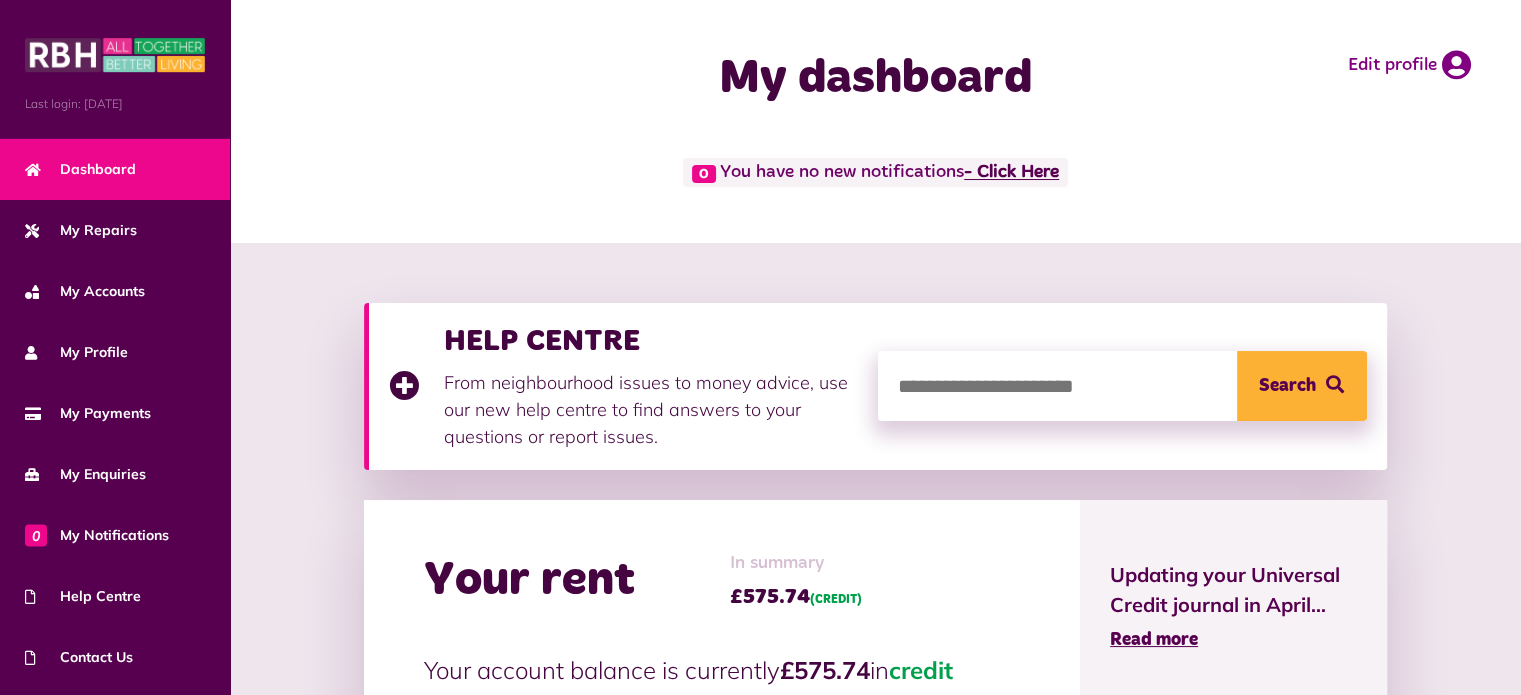 click on "- Click Here" at bounding box center [1011, 173] 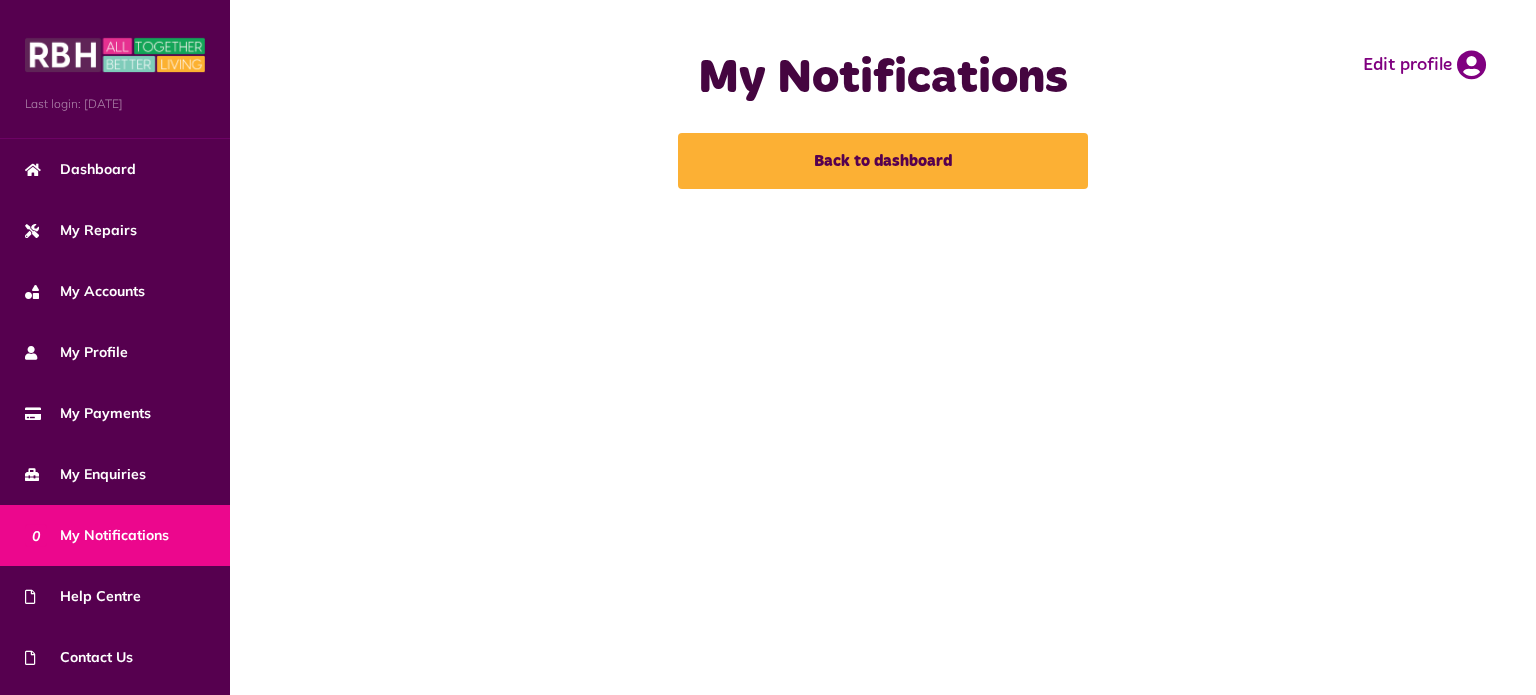 scroll, scrollTop: 0, scrollLeft: 0, axis: both 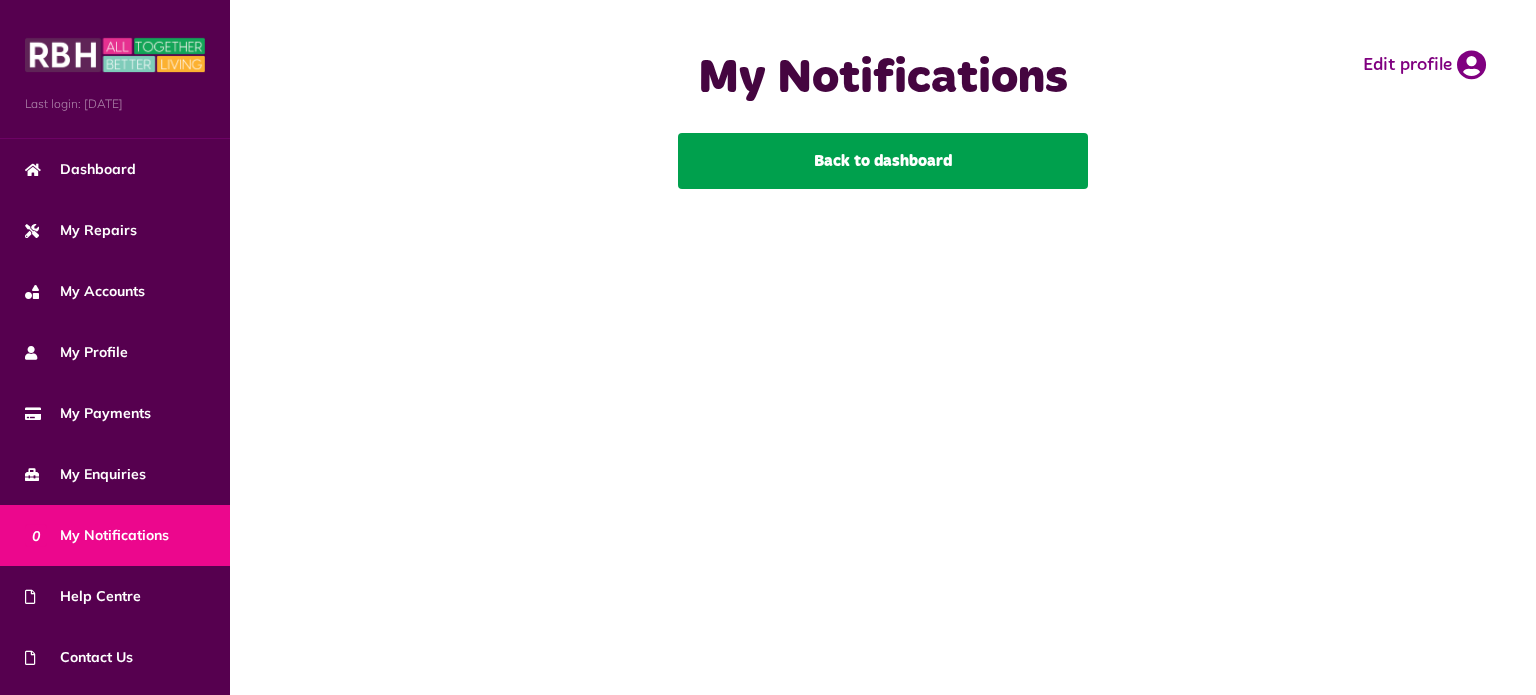 click on "Back to dashboard" at bounding box center [883, 161] 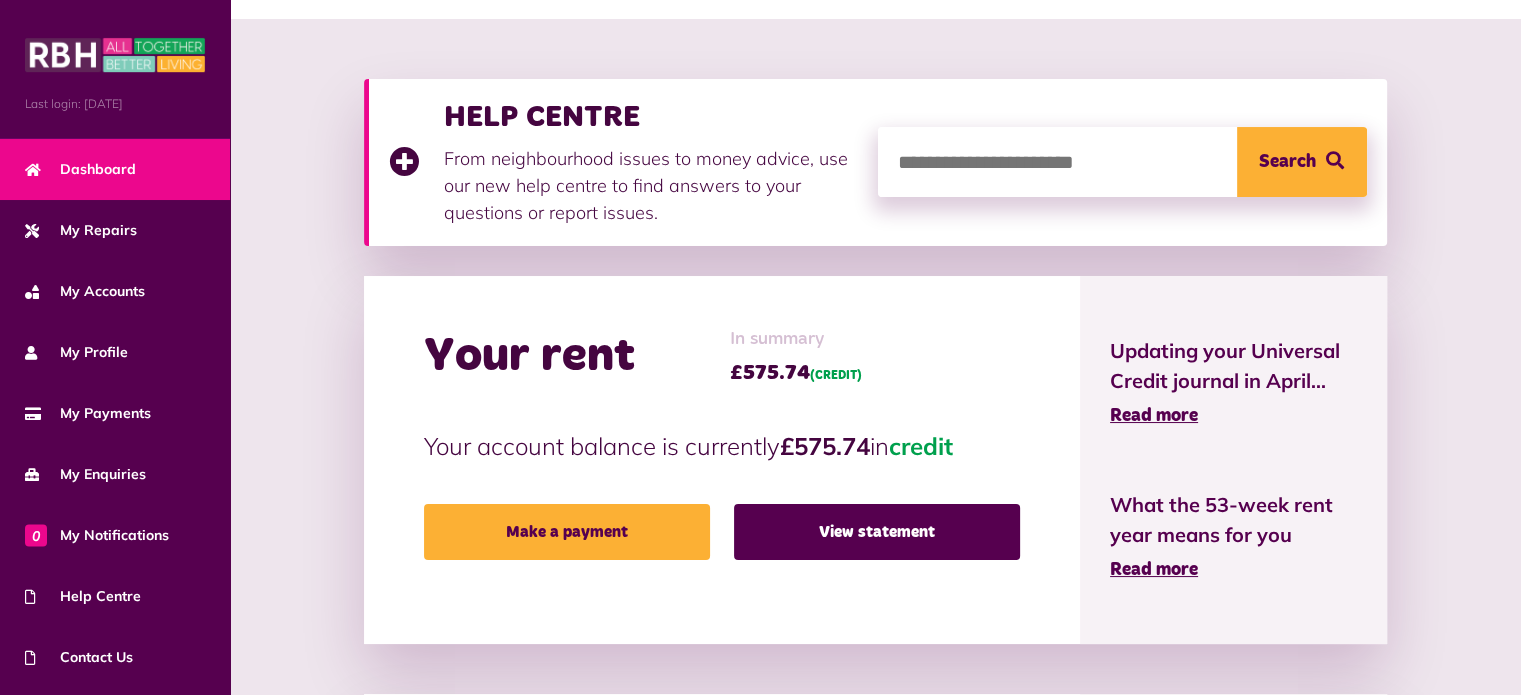 scroll, scrollTop: 0, scrollLeft: 0, axis: both 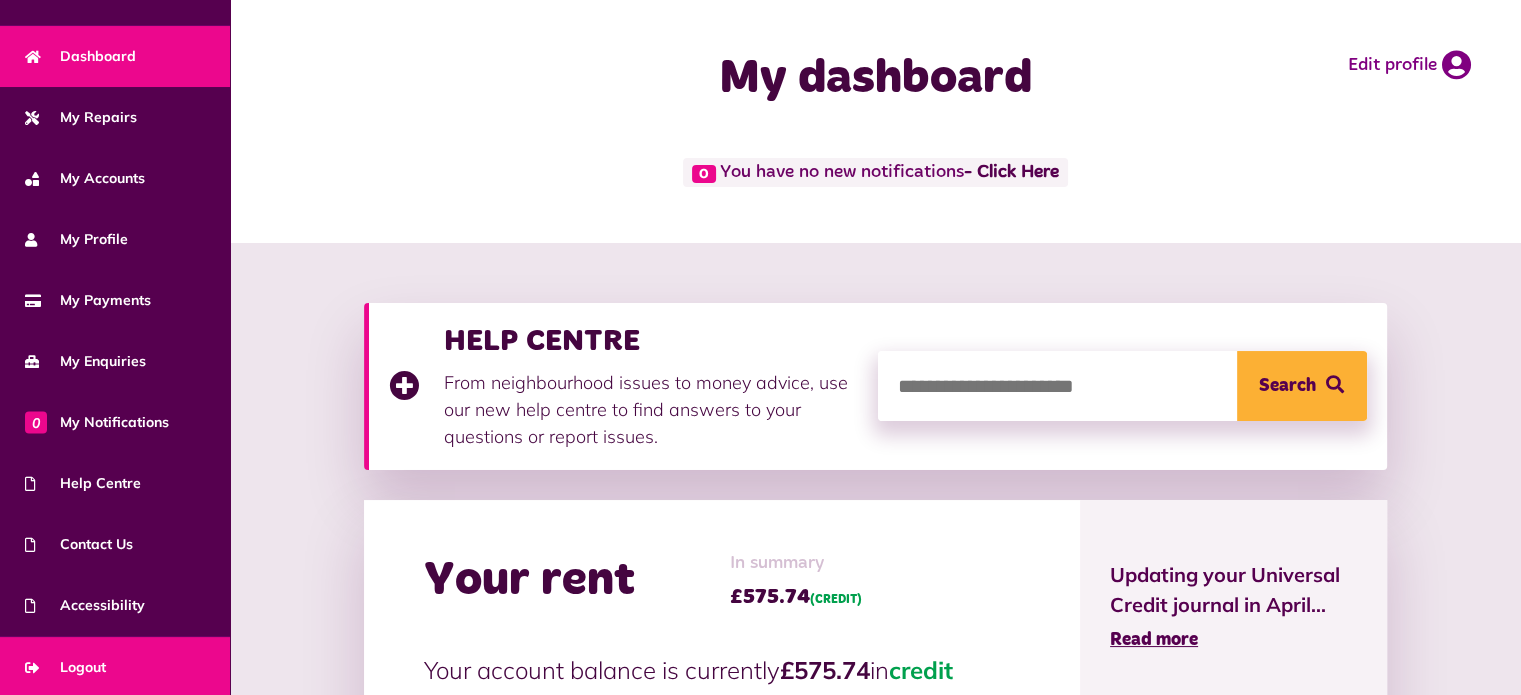 click on "Logout" at bounding box center (115, 667) 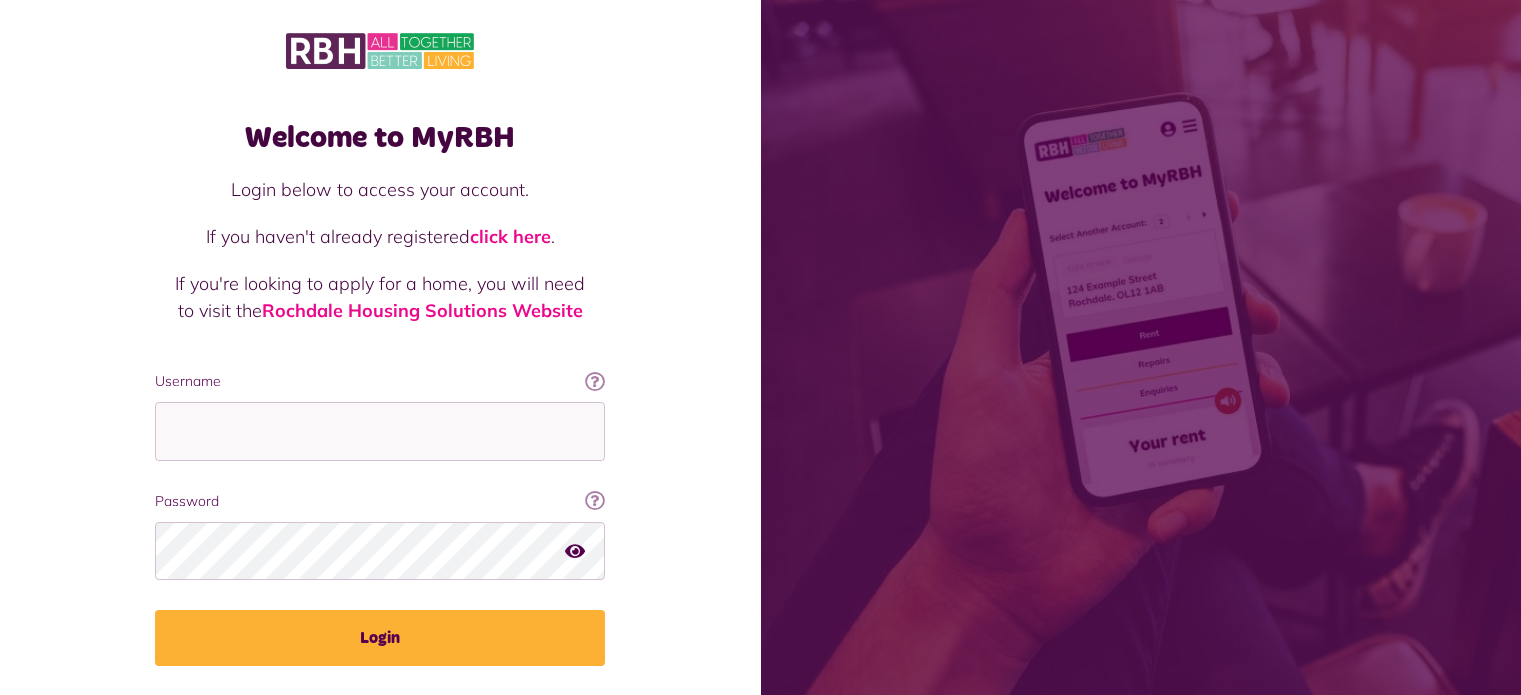 scroll, scrollTop: 0, scrollLeft: 0, axis: both 